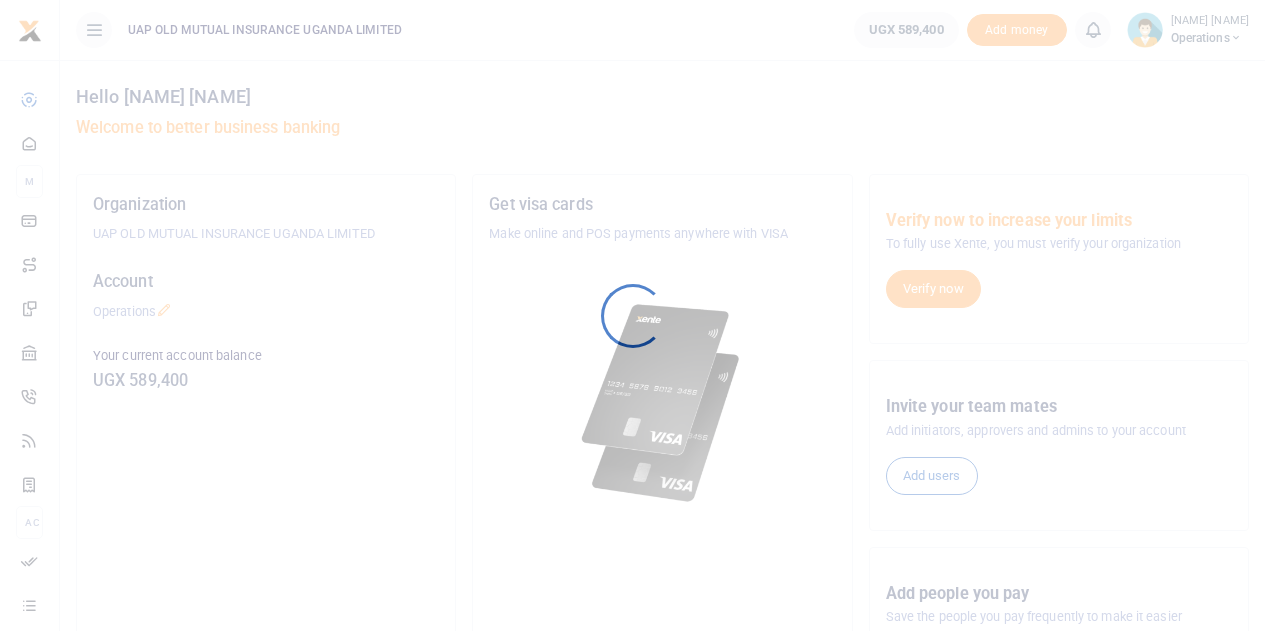 scroll, scrollTop: 0, scrollLeft: 0, axis: both 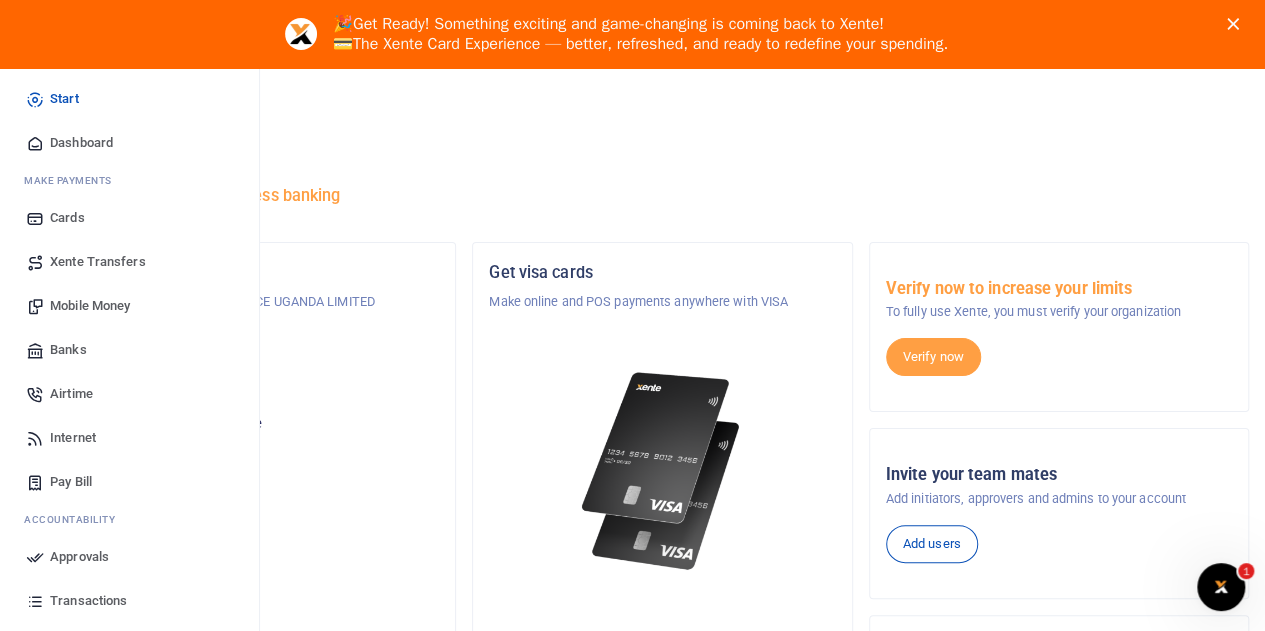 click on "Mobile Money" at bounding box center [90, 306] 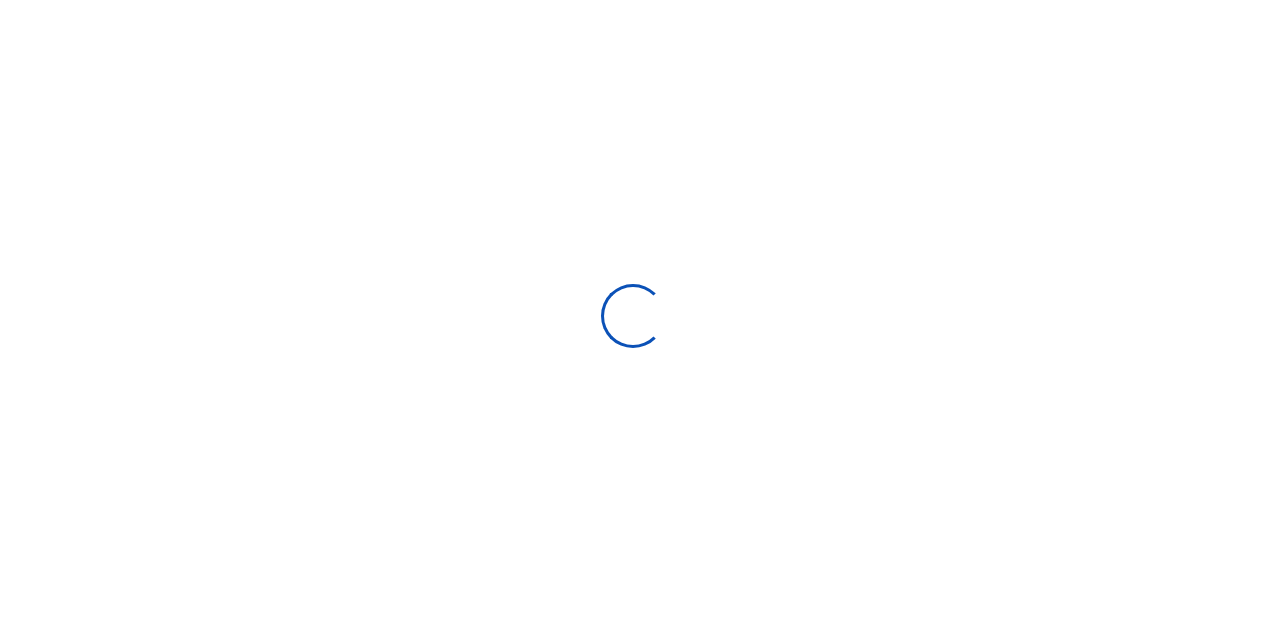 scroll, scrollTop: 0, scrollLeft: 0, axis: both 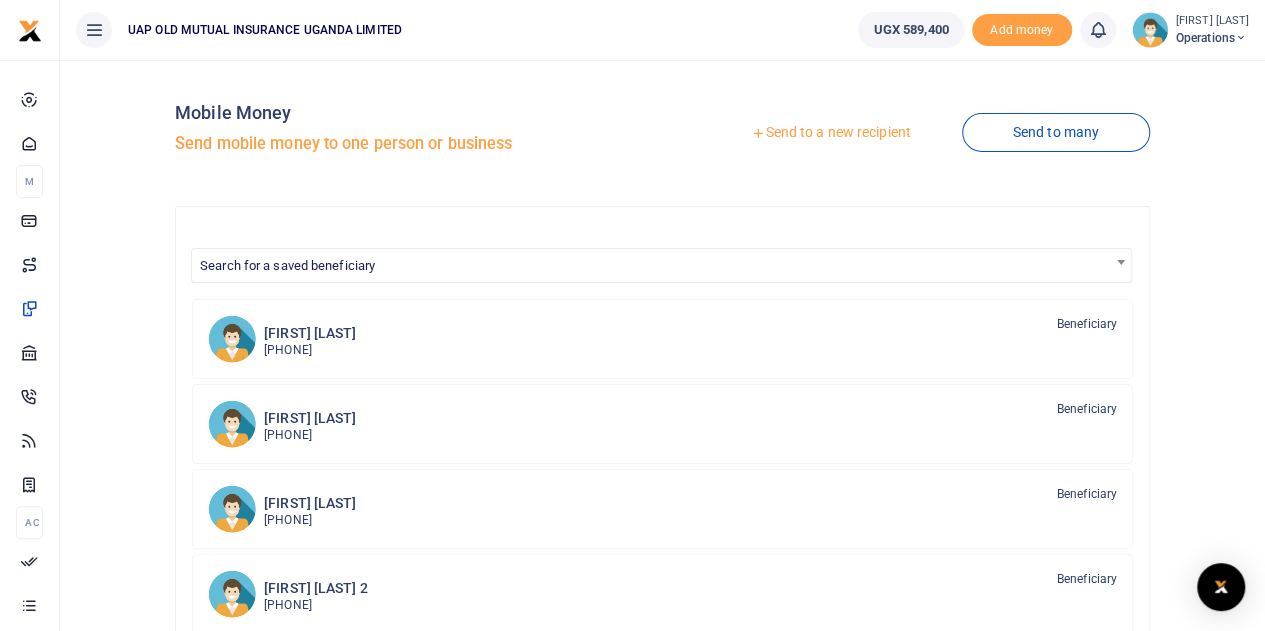 click on "Send to a new recipient" at bounding box center [830, 133] 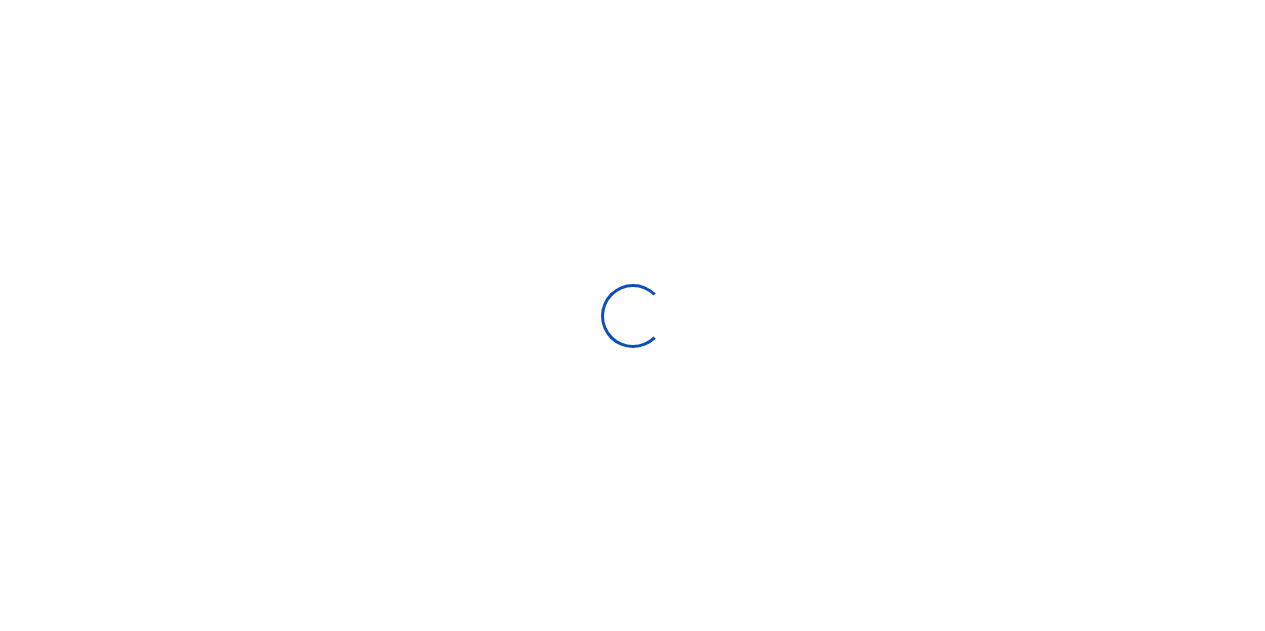 scroll, scrollTop: 0, scrollLeft: 0, axis: both 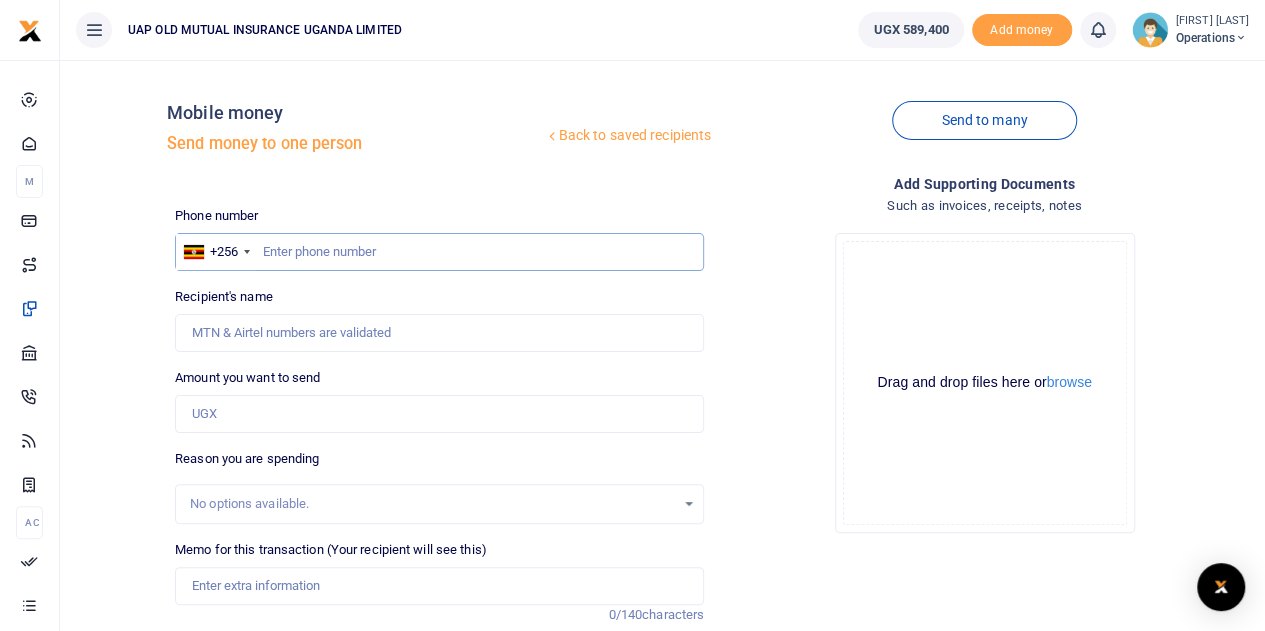 click at bounding box center (439, 252) 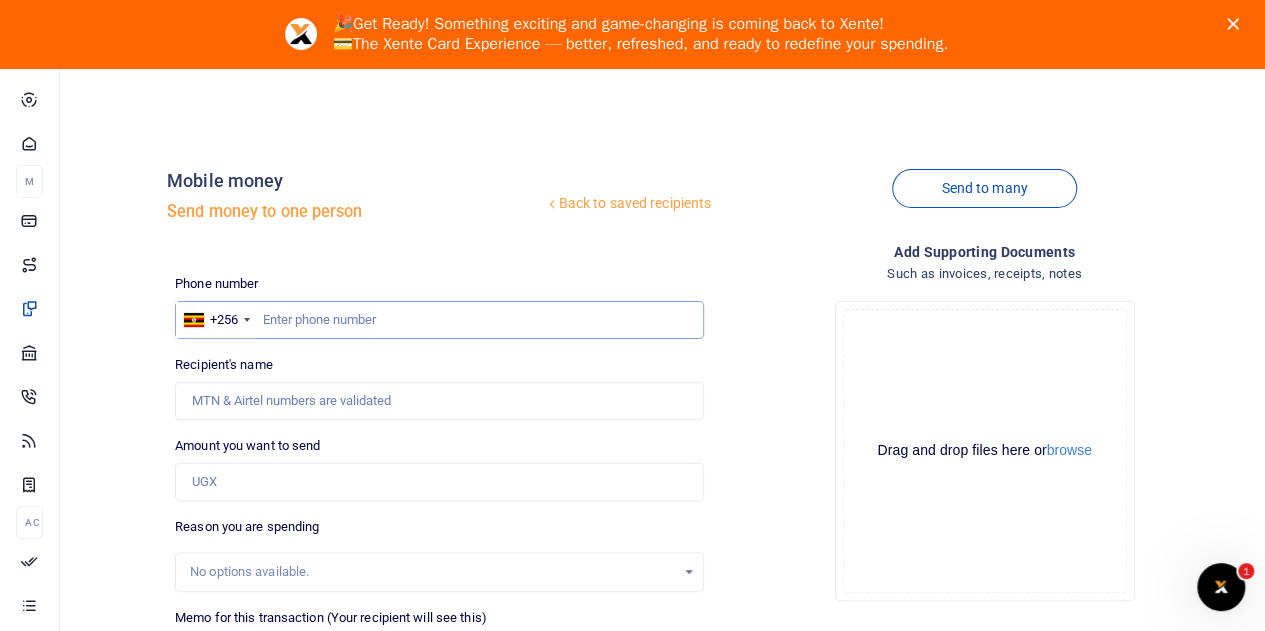 scroll, scrollTop: 0, scrollLeft: 0, axis: both 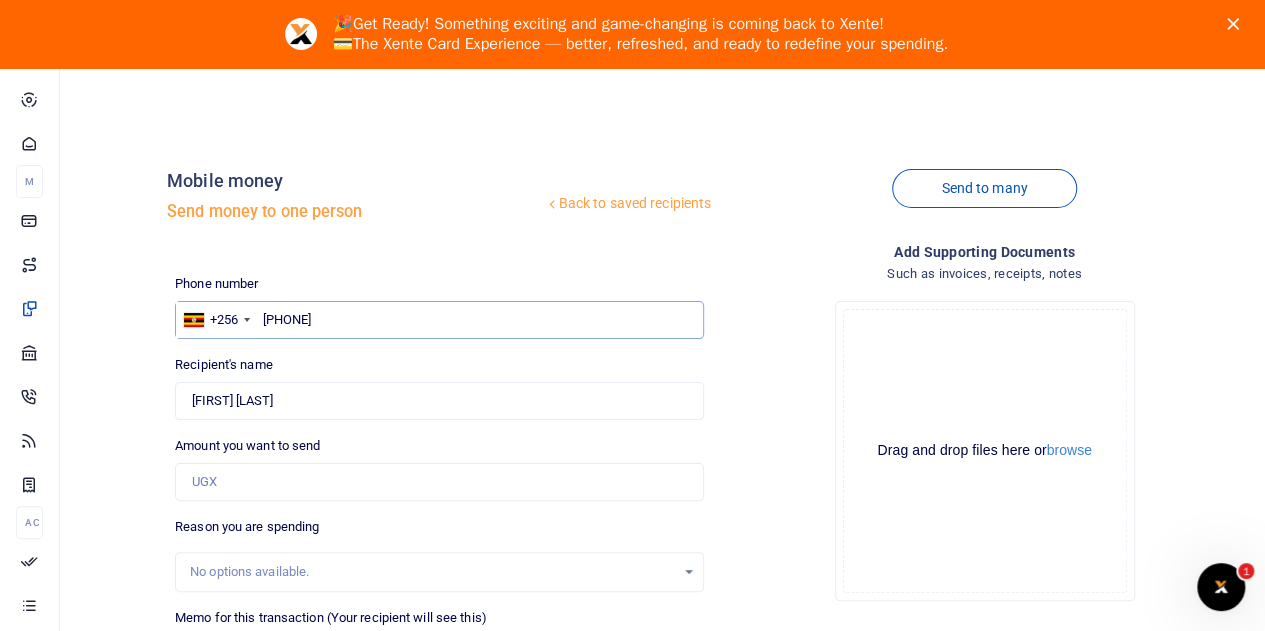 type on "759907270" 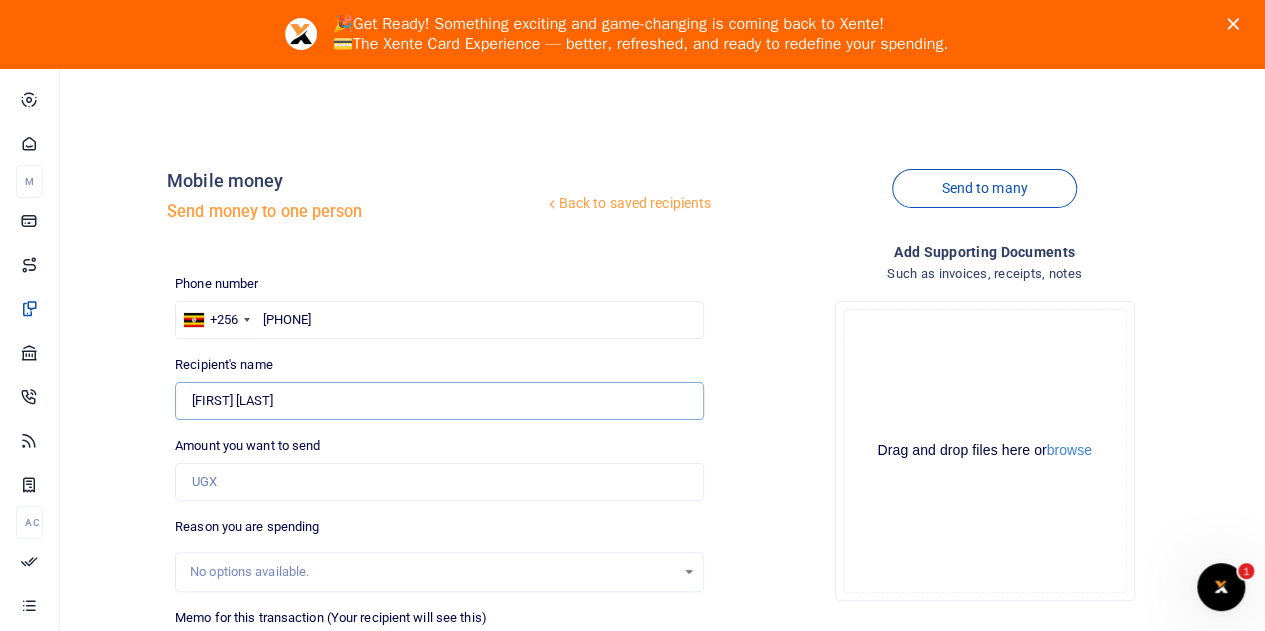 drag, startPoint x: 334, startPoint y: 404, endPoint x: 144, endPoint y: 403, distance: 190.00262 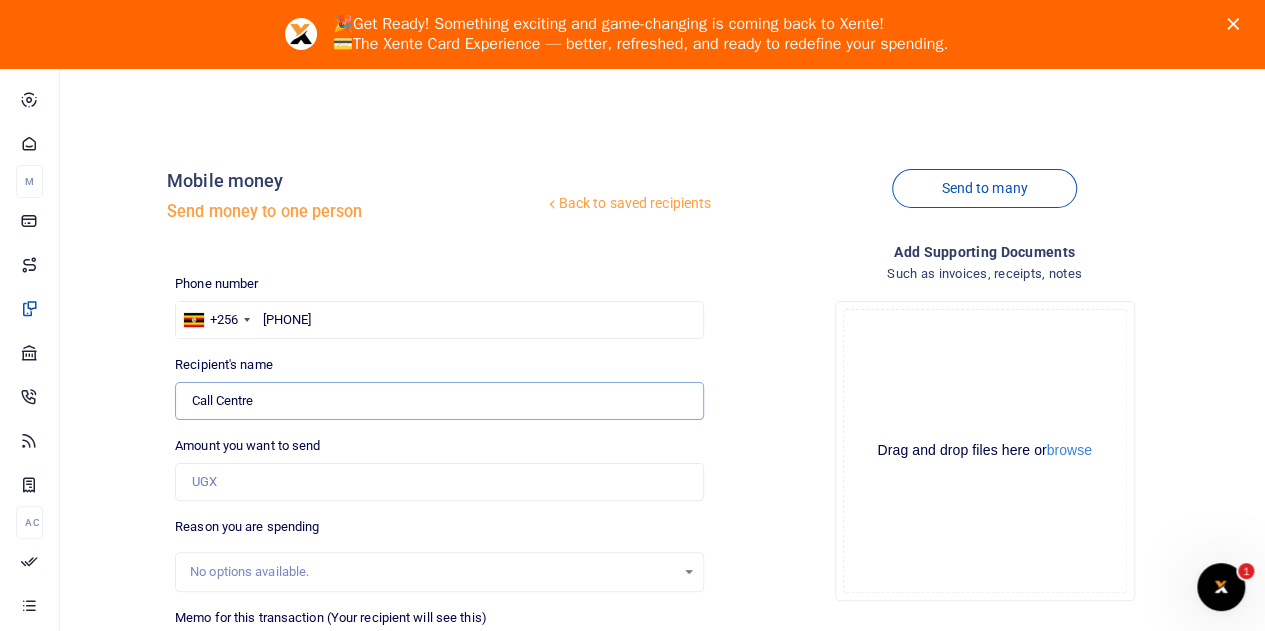 drag, startPoint x: 192, startPoint y: 393, endPoint x: 180, endPoint y: 393, distance: 12 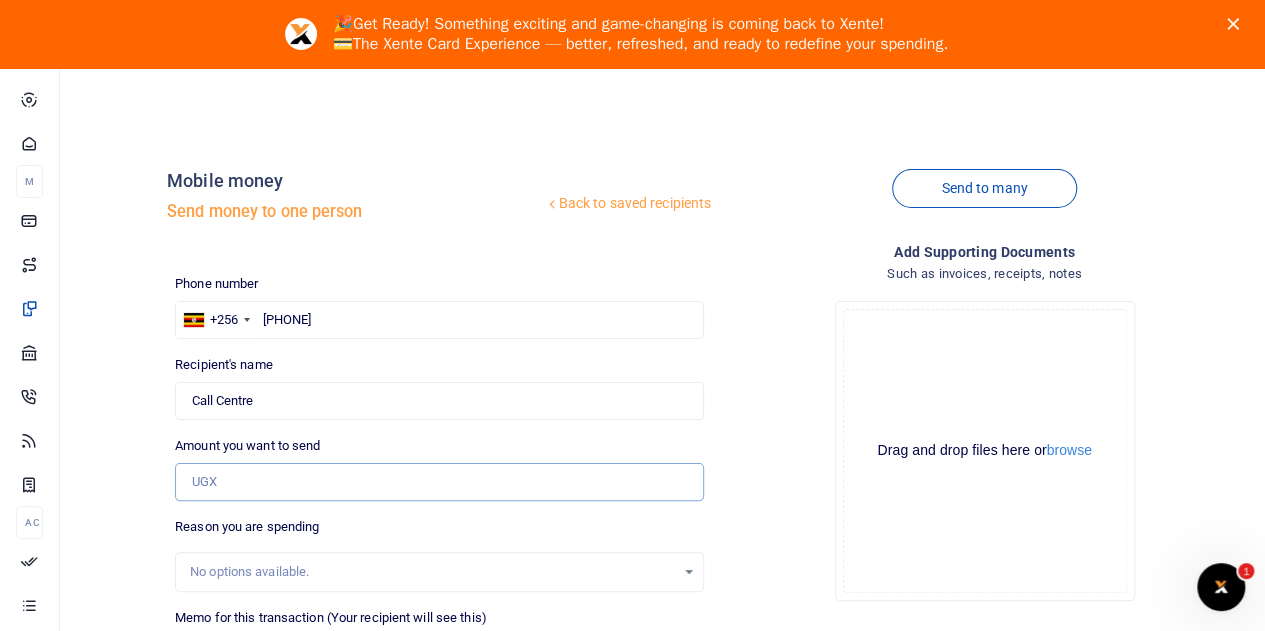 click on "Amount you want to send" at bounding box center [439, 482] 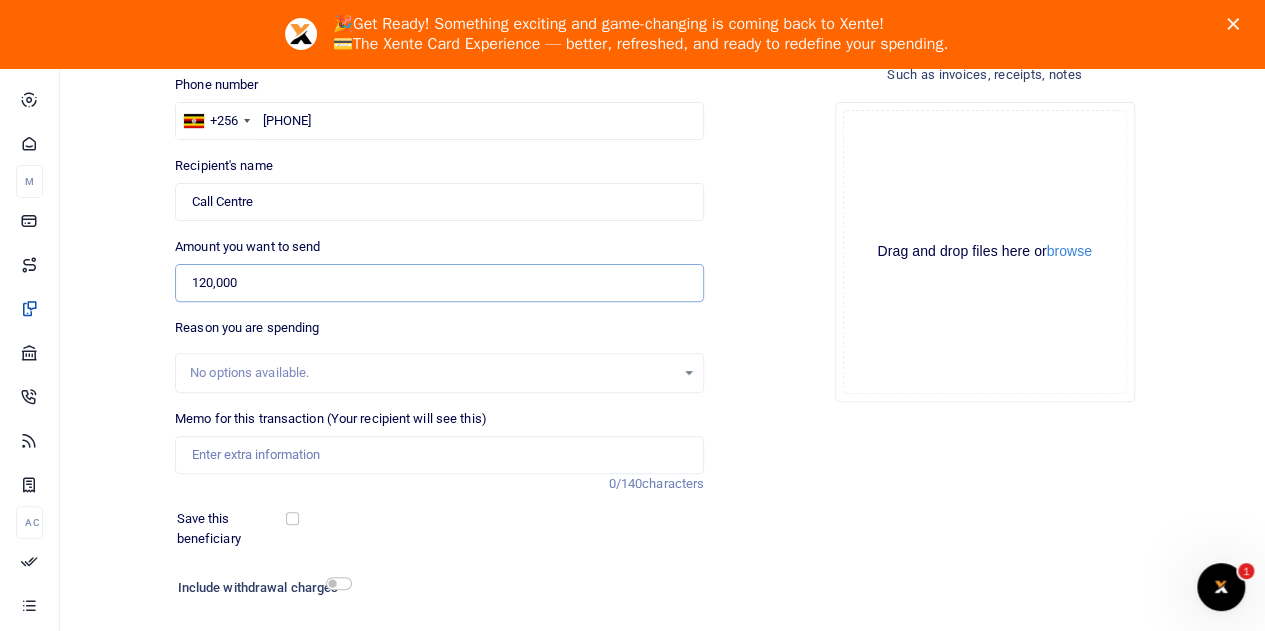 scroll, scrollTop: 200, scrollLeft: 0, axis: vertical 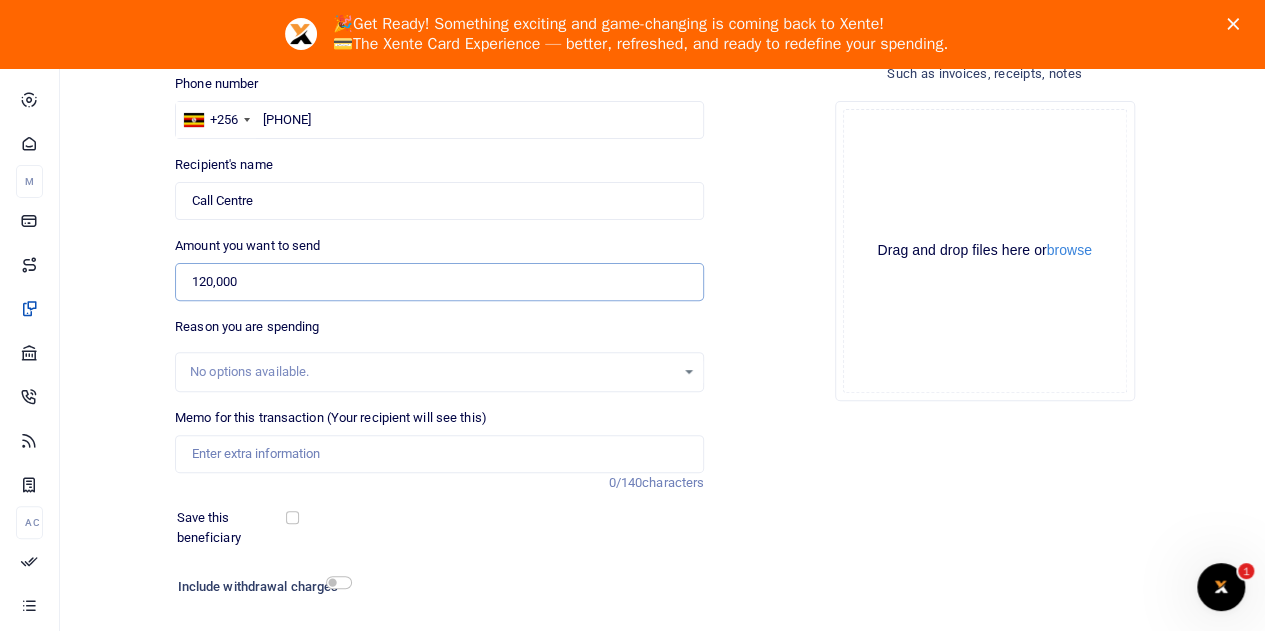 type on "120,000" 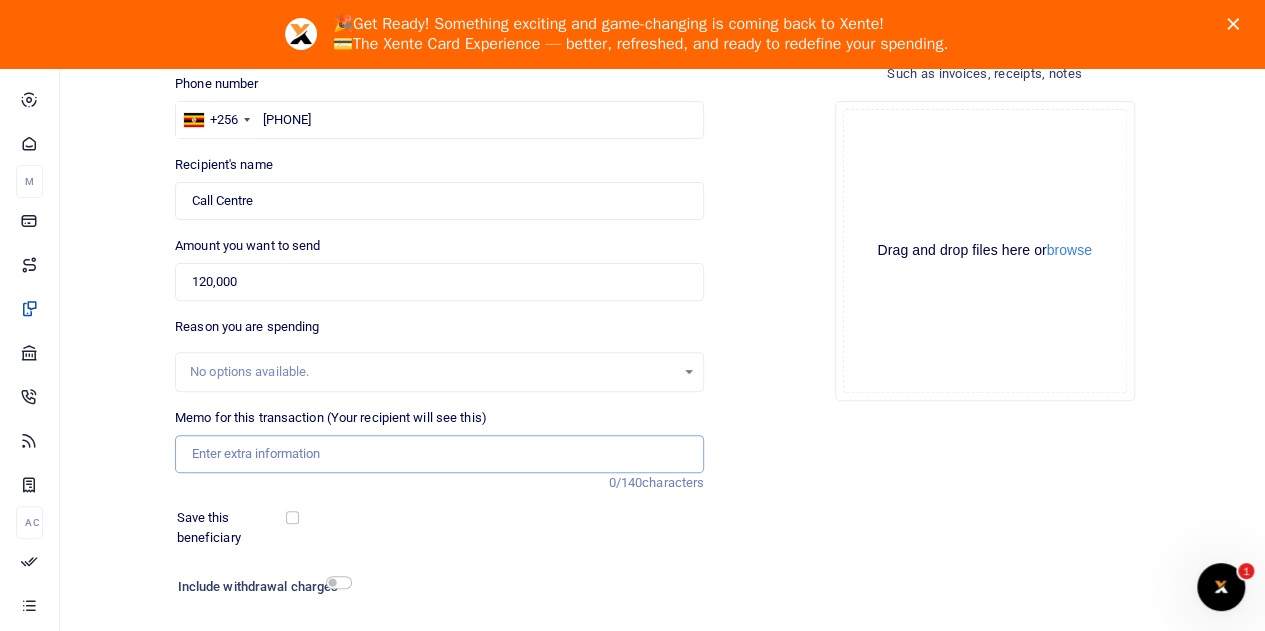 click on "Memo for this transaction (Your recipient will see this)" at bounding box center [439, 454] 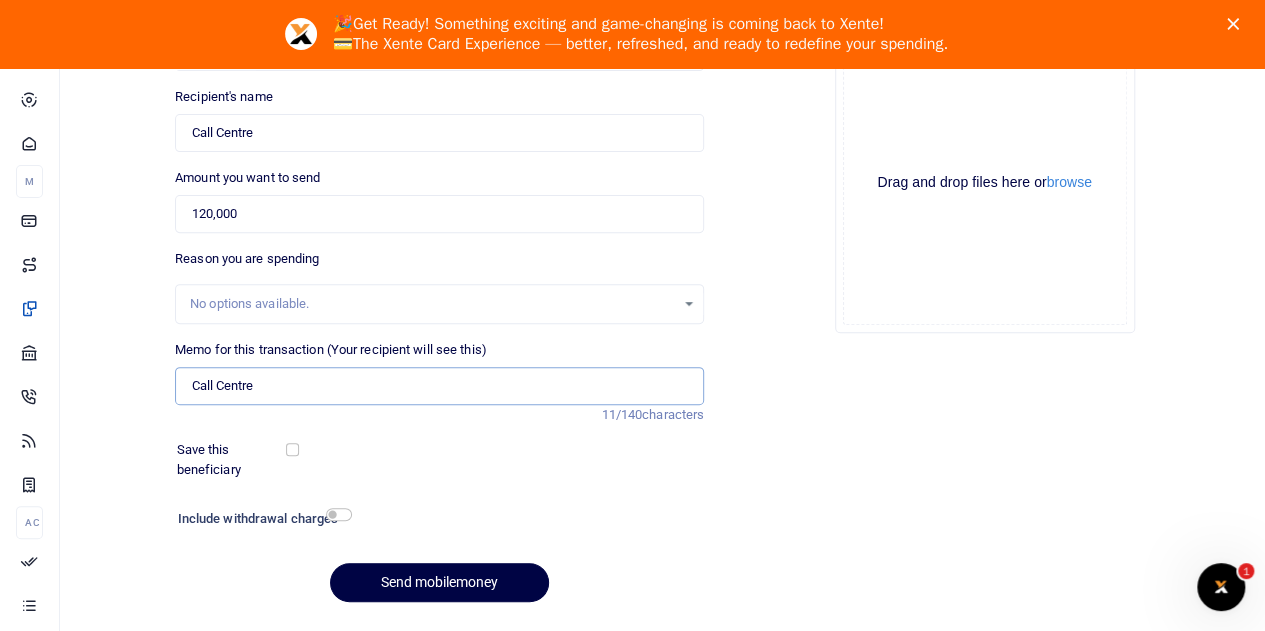 scroll, scrollTop: 300, scrollLeft: 0, axis: vertical 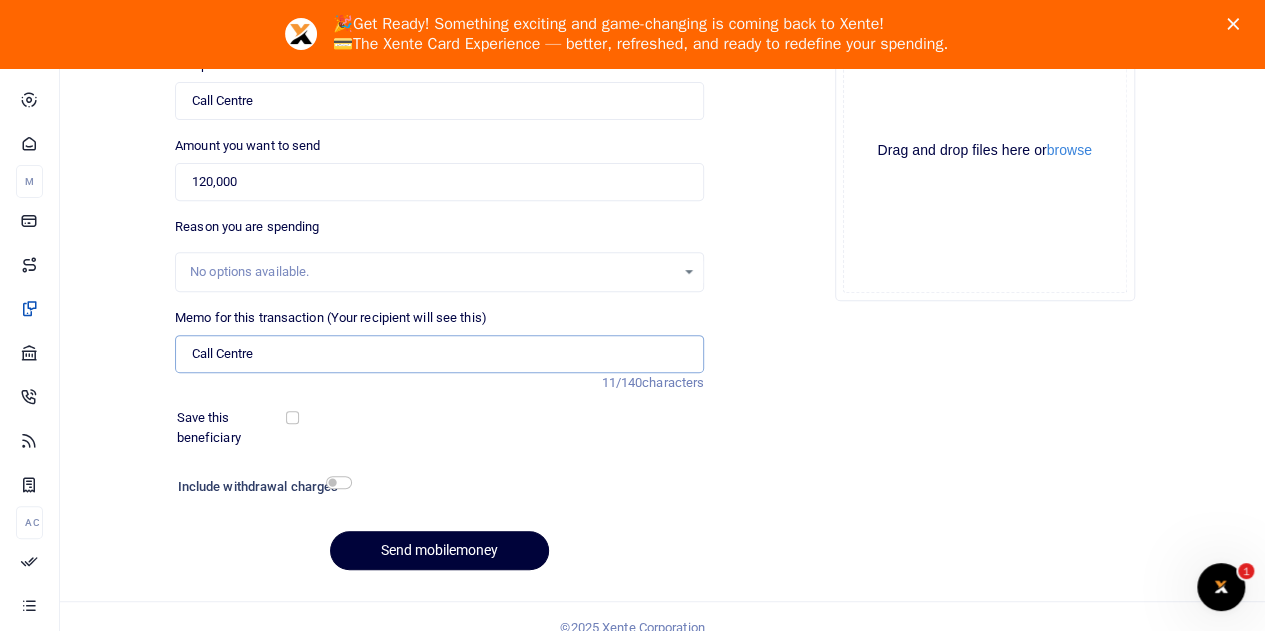 type on "Call Centre" 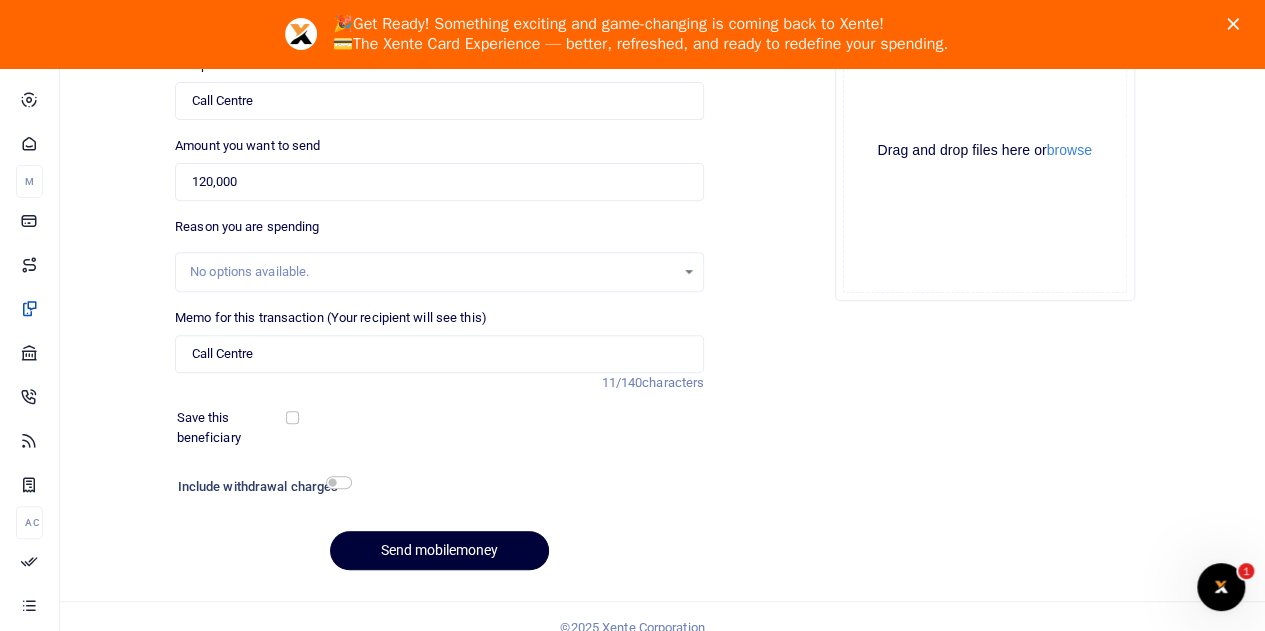 click on "Send mobilemoney" at bounding box center [439, 550] 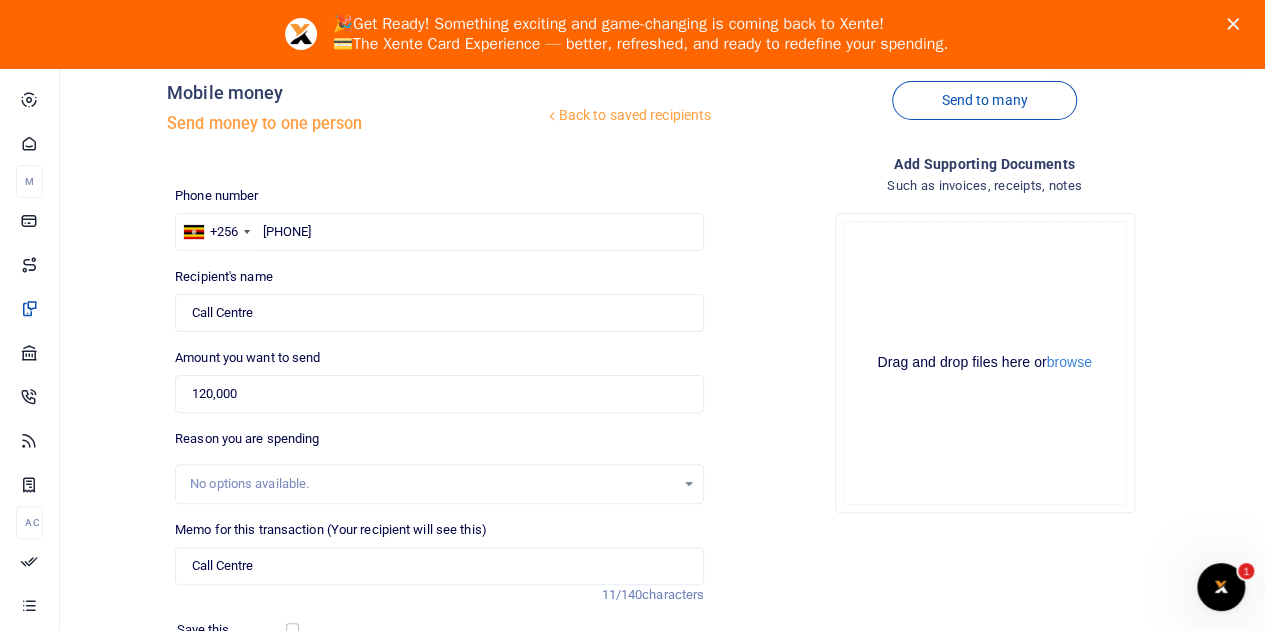 scroll, scrollTop: 0, scrollLeft: 0, axis: both 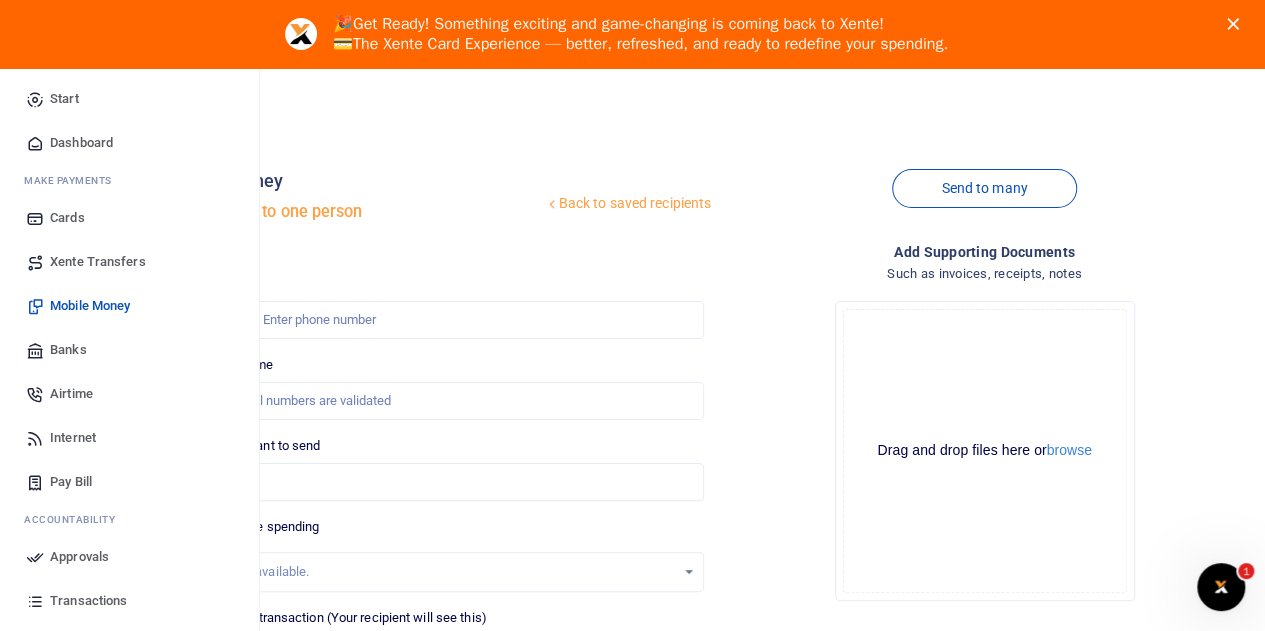 click on "Approvals" at bounding box center [79, 557] 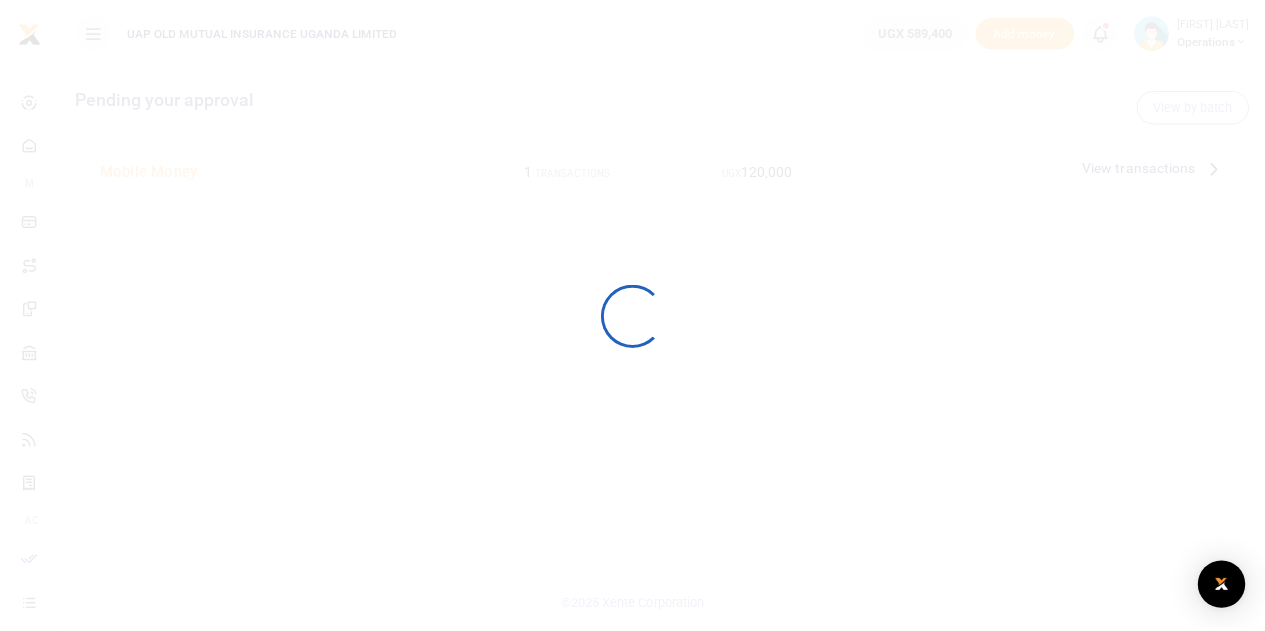 scroll, scrollTop: 0, scrollLeft: 0, axis: both 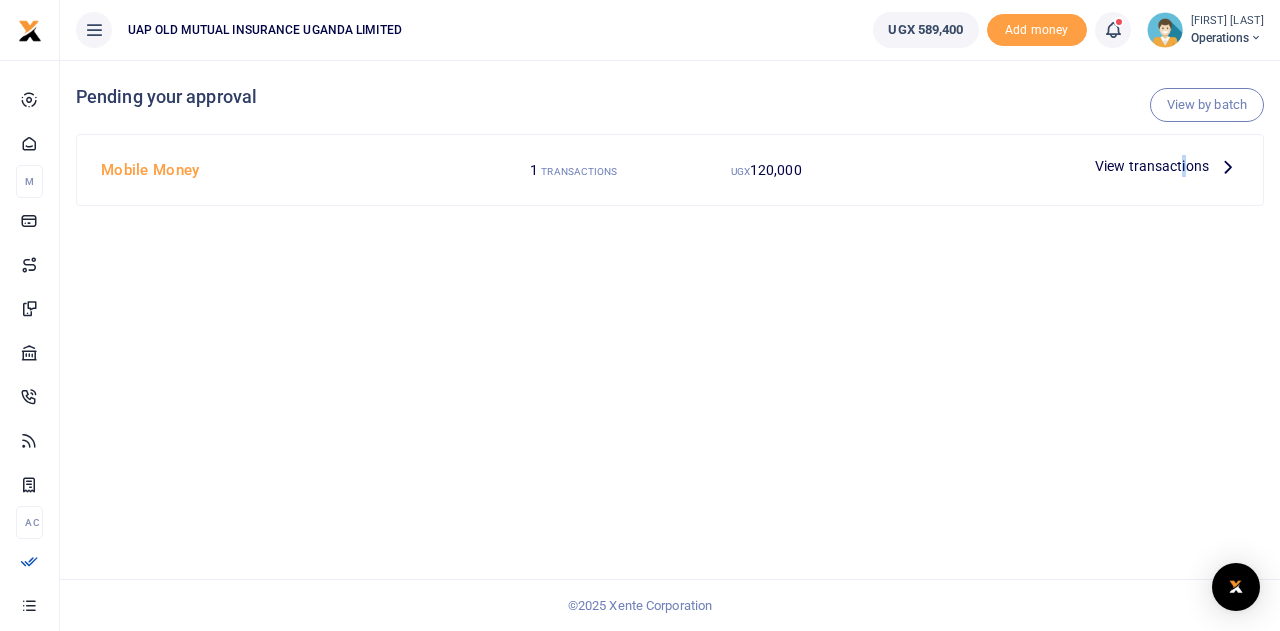 click on "View transactions" at bounding box center [1152, 166] 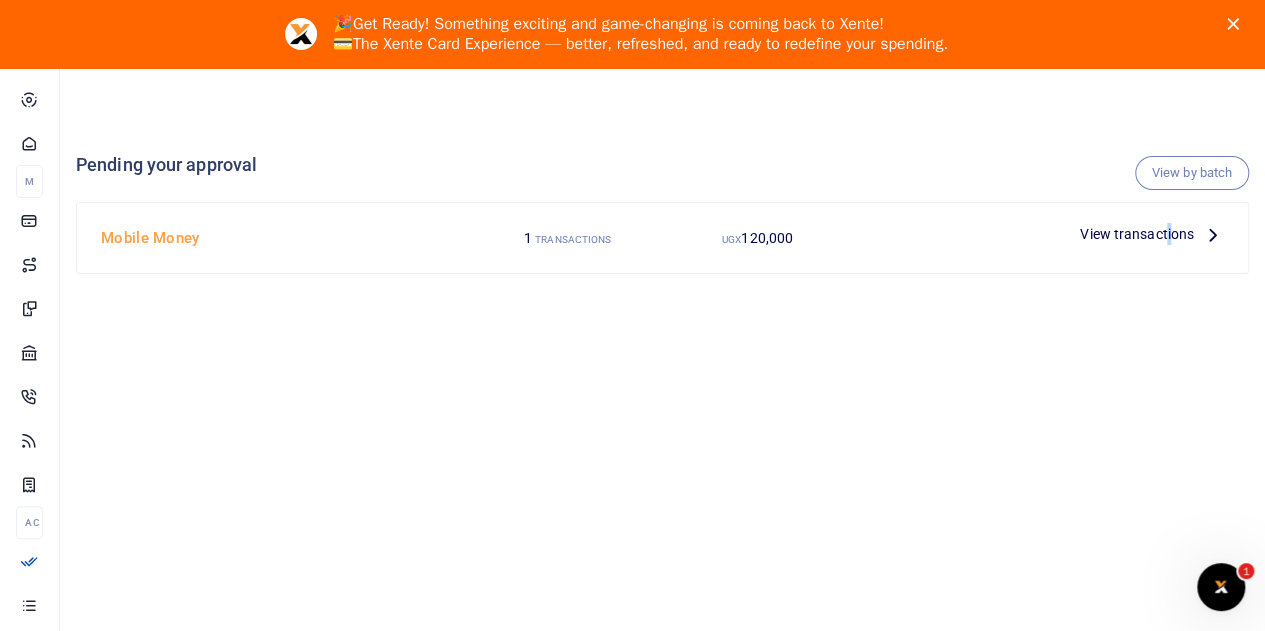 scroll, scrollTop: 0, scrollLeft: 0, axis: both 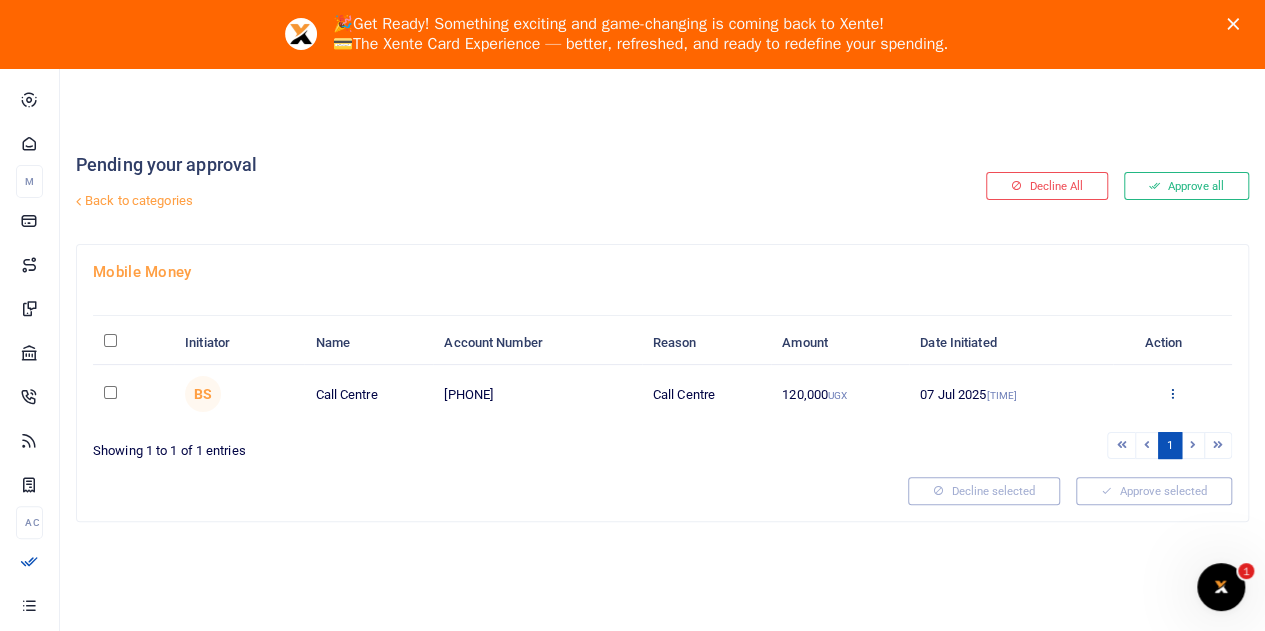 click at bounding box center [1172, 393] 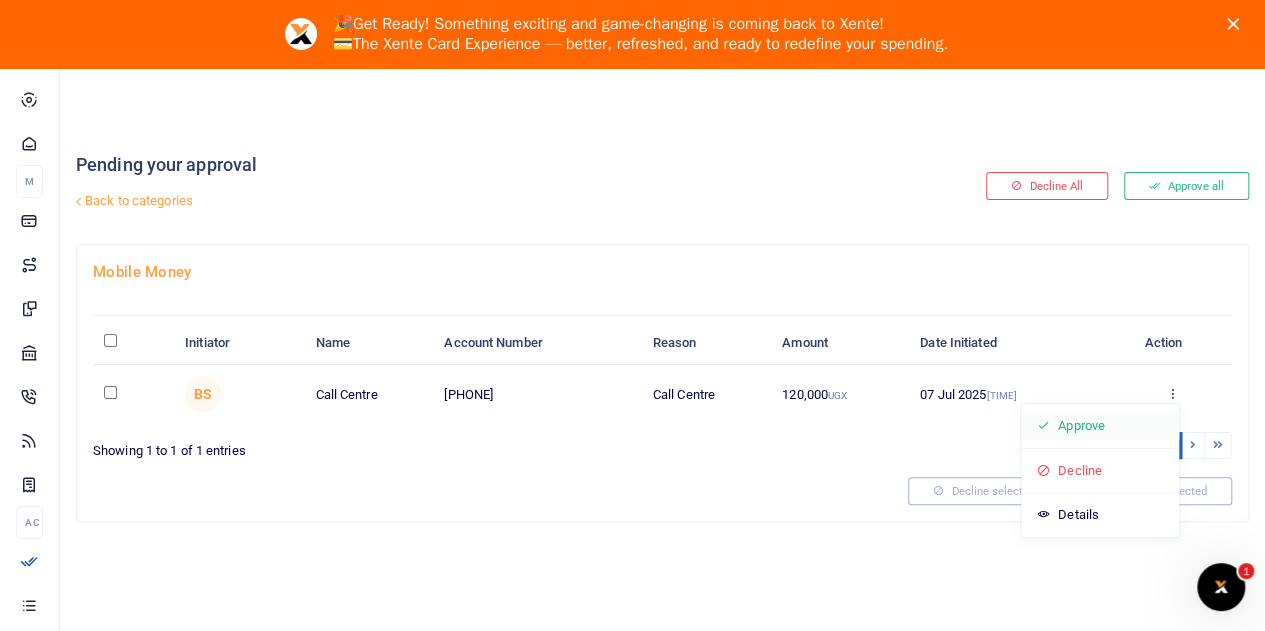 click on "Approve" at bounding box center [1100, 426] 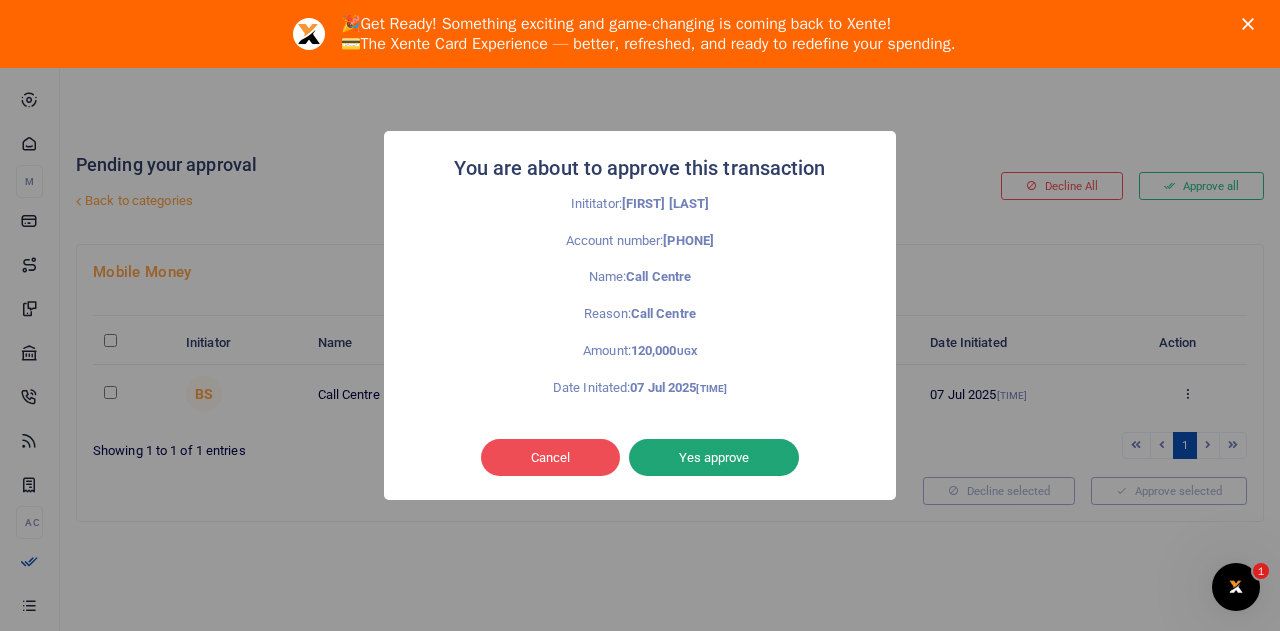 click on "Yes approve" at bounding box center [714, 458] 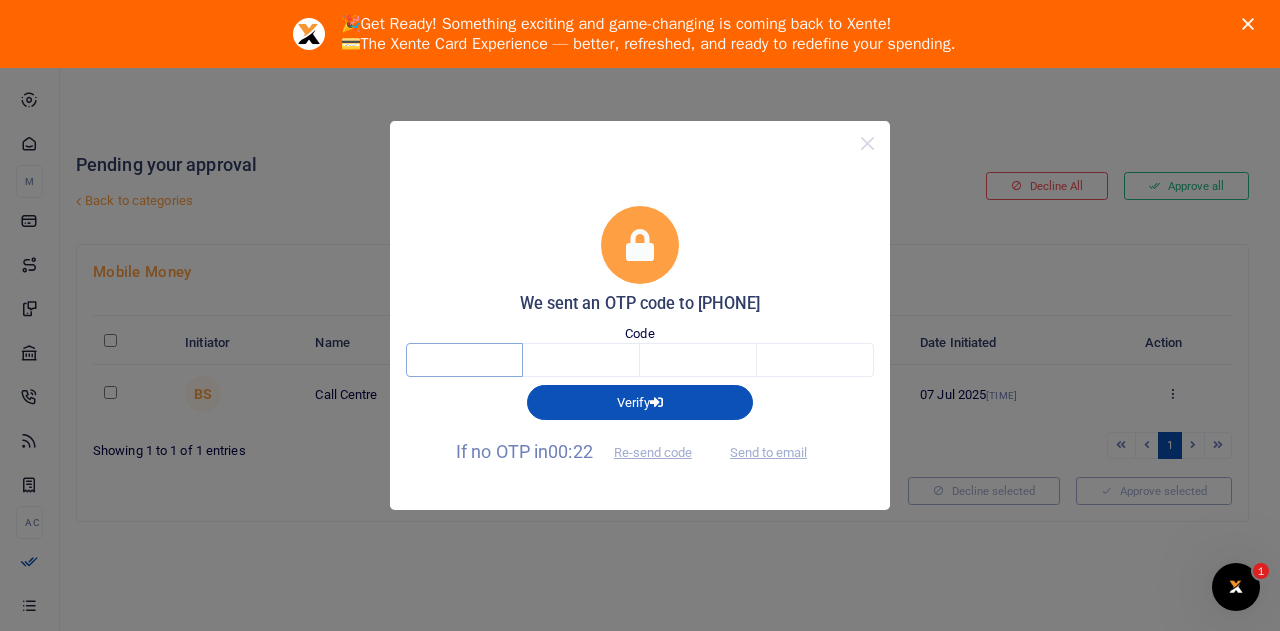 click at bounding box center (464, 360) 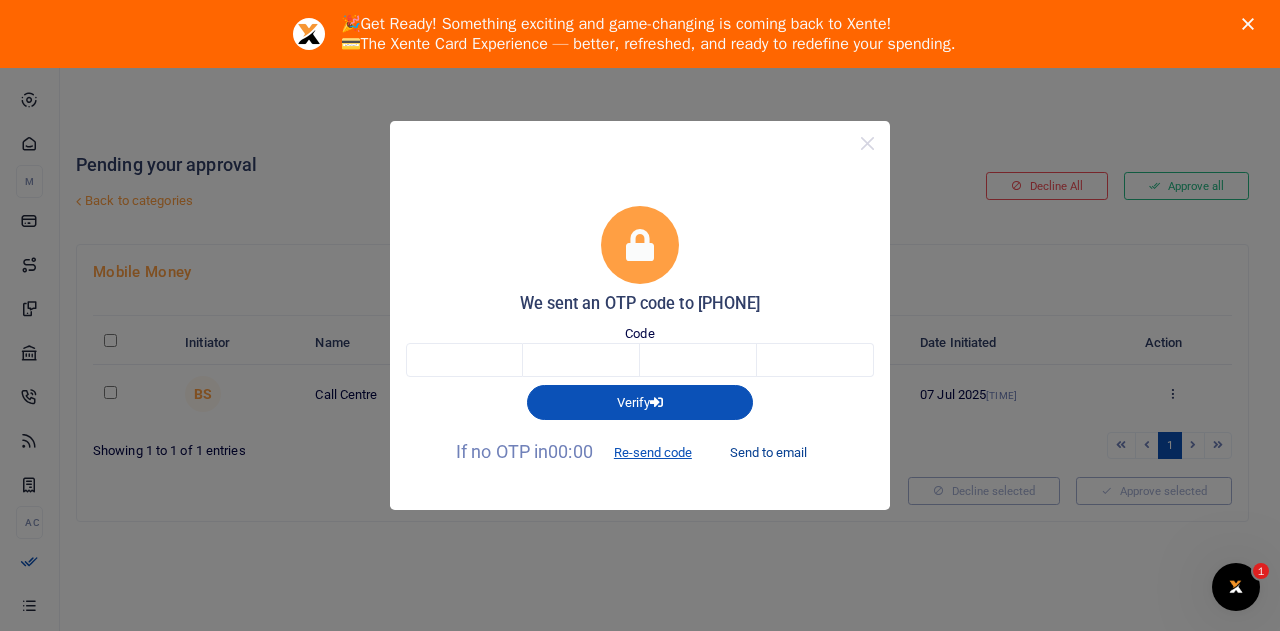 click on "Send to email" at bounding box center [768, 453] 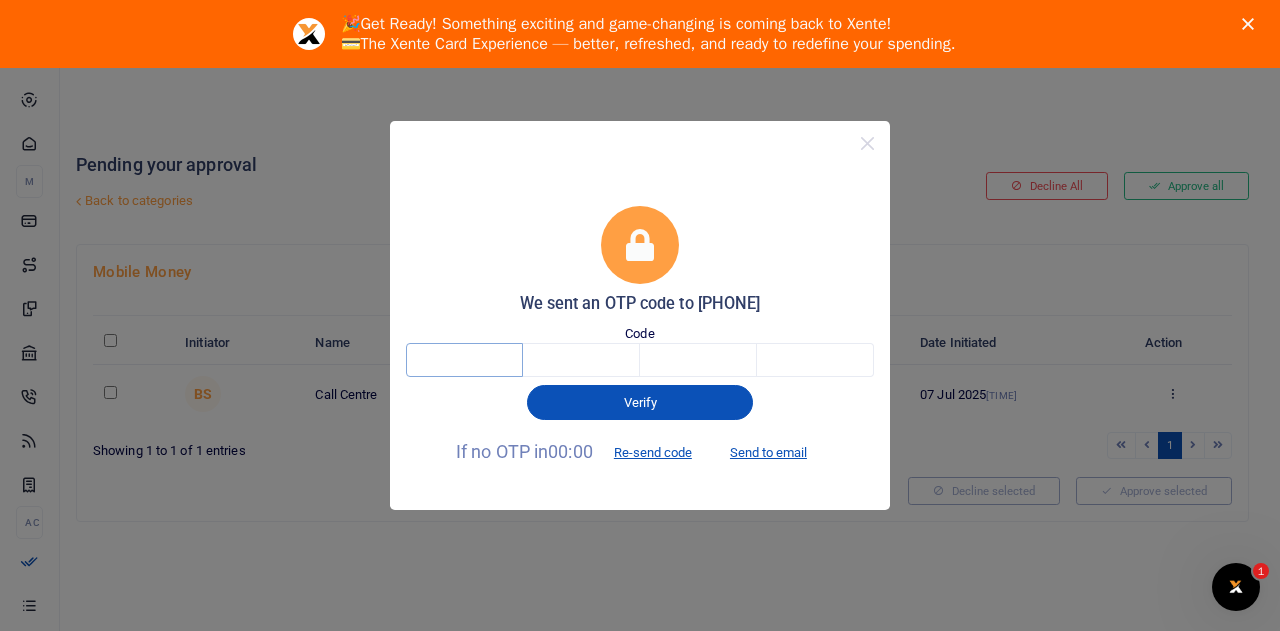 click at bounding box center [464, 360] 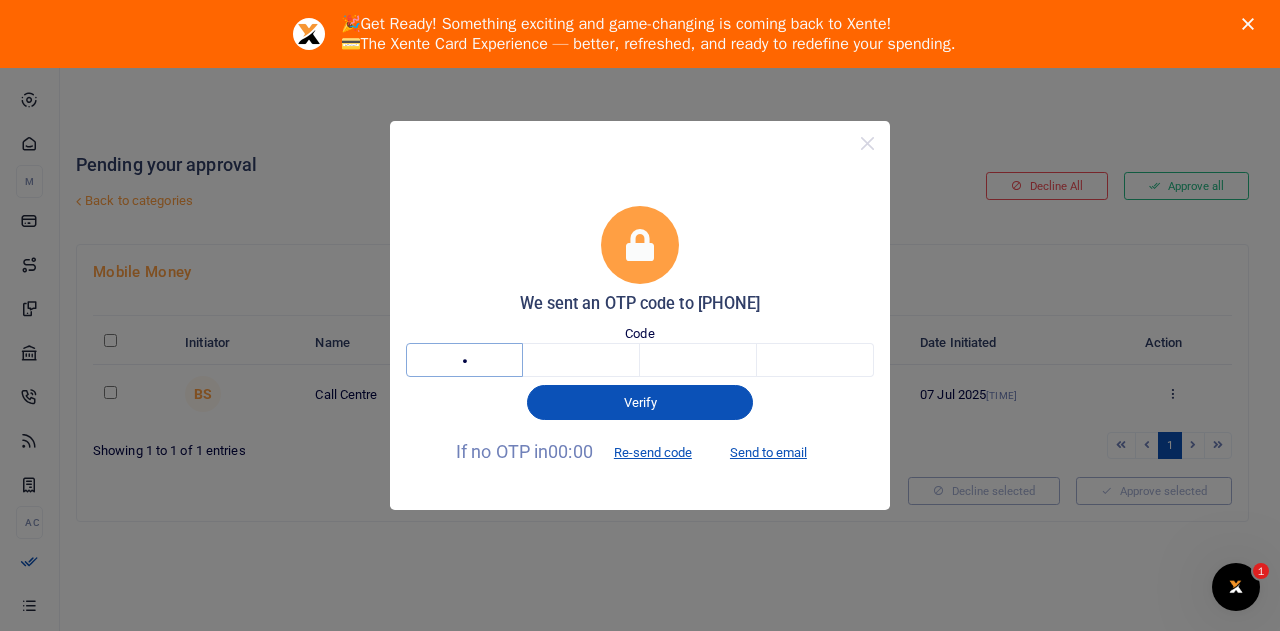 type on "8" 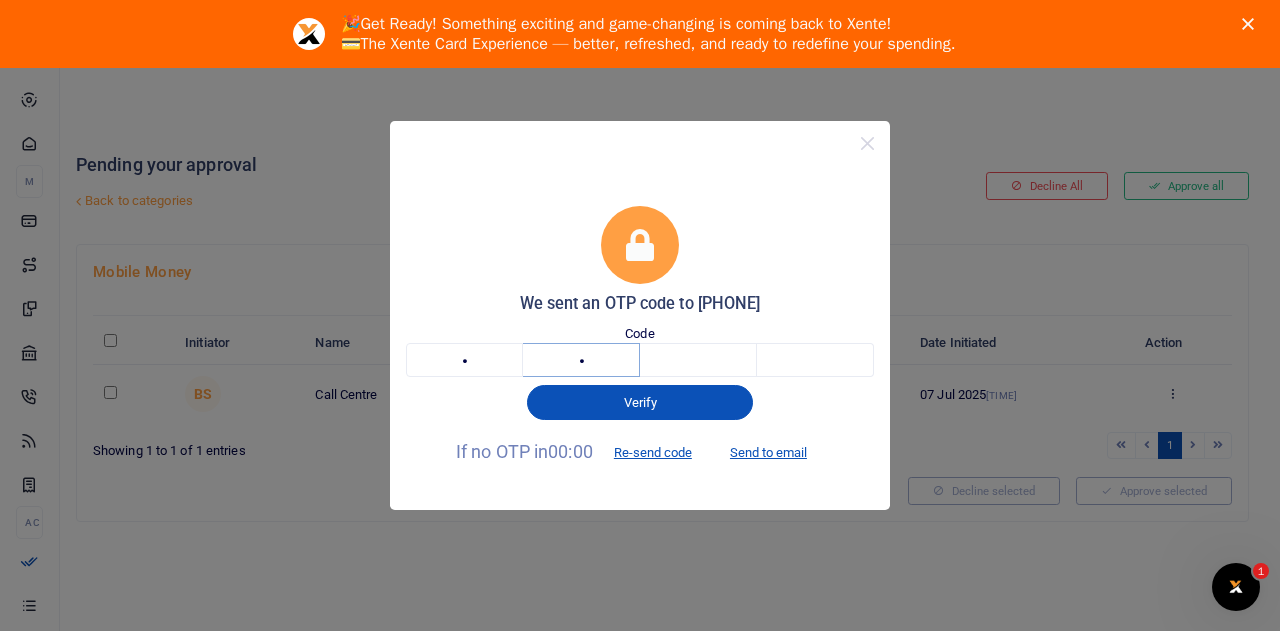 type on "7" 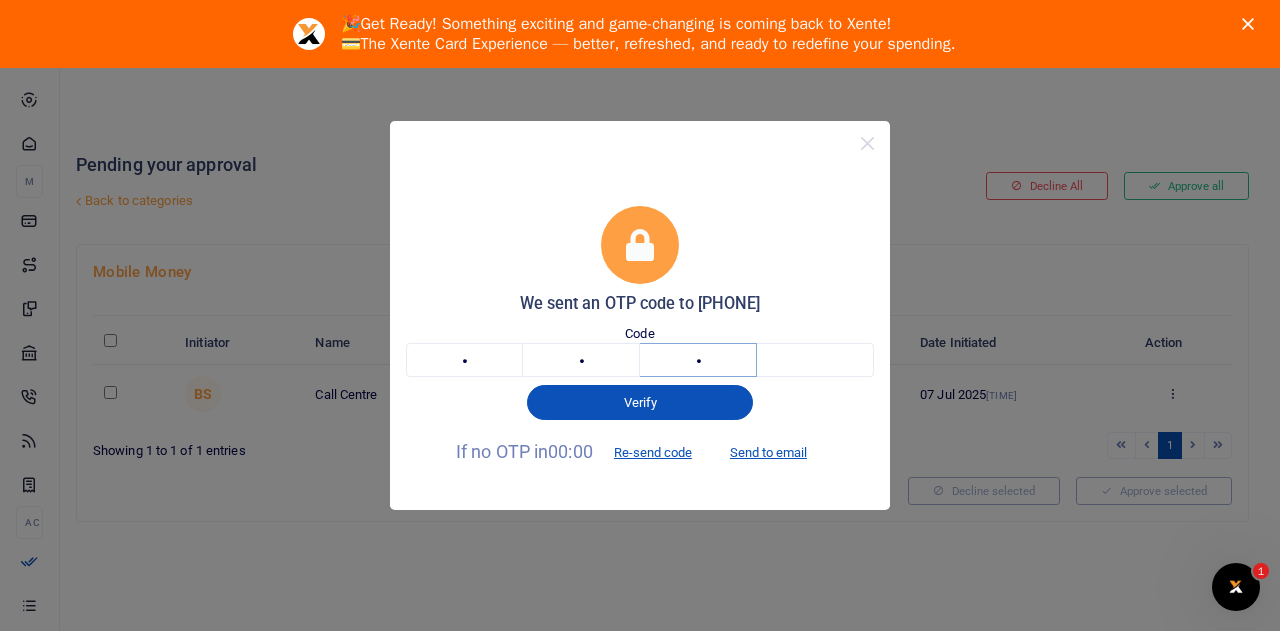 type on "5" 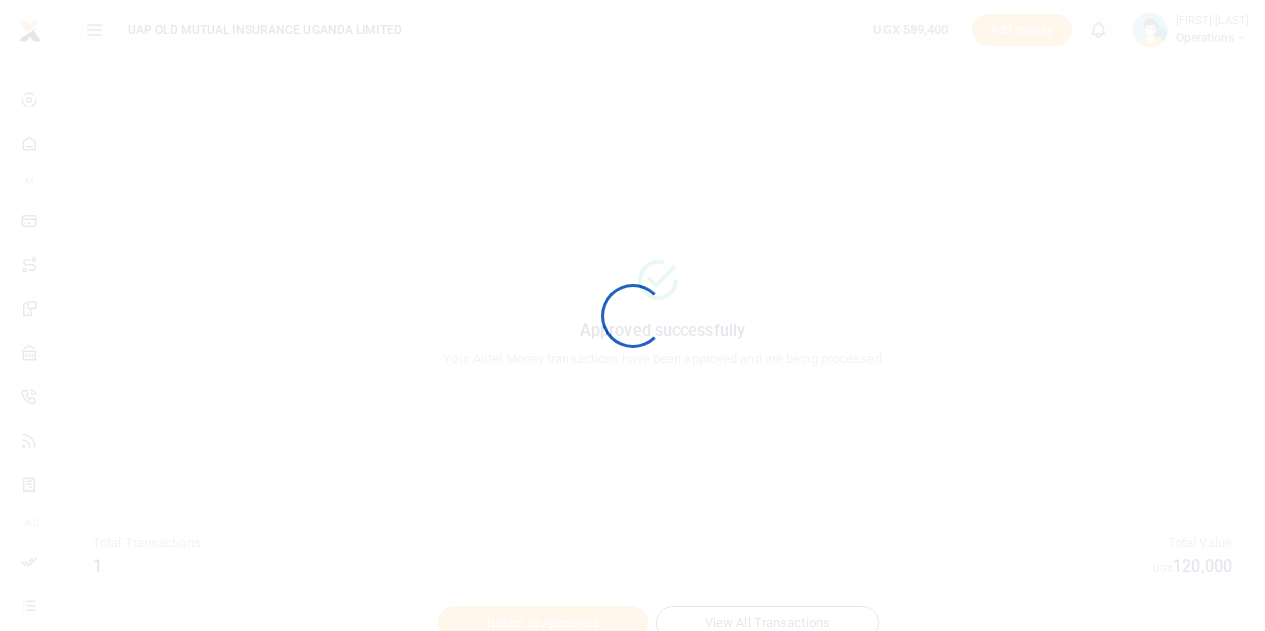 scroll, scrollTop: 0, scrollLeft: 0, axis: both 